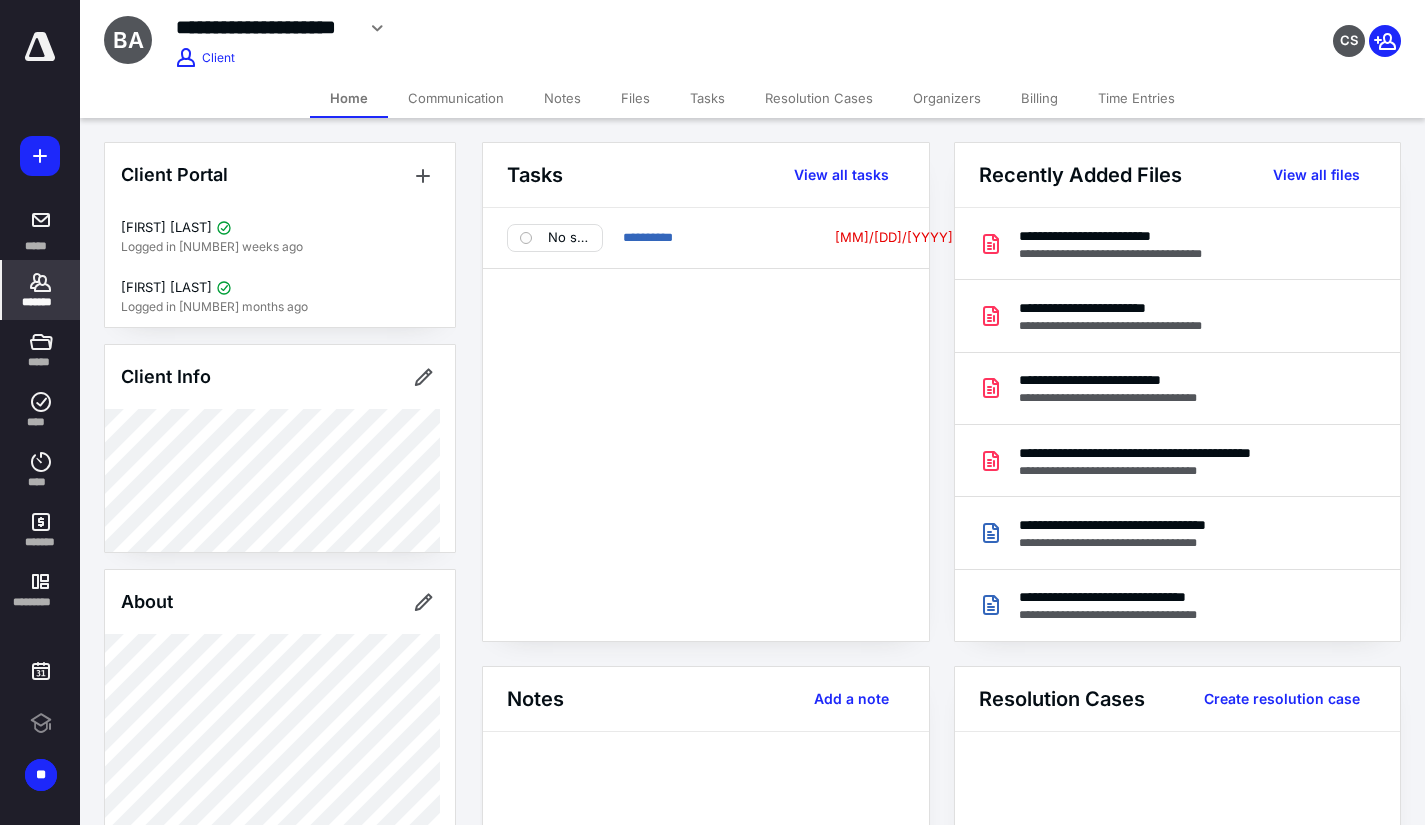 scroll, scrollTop: 0, scrollLeft: 0, axis: both 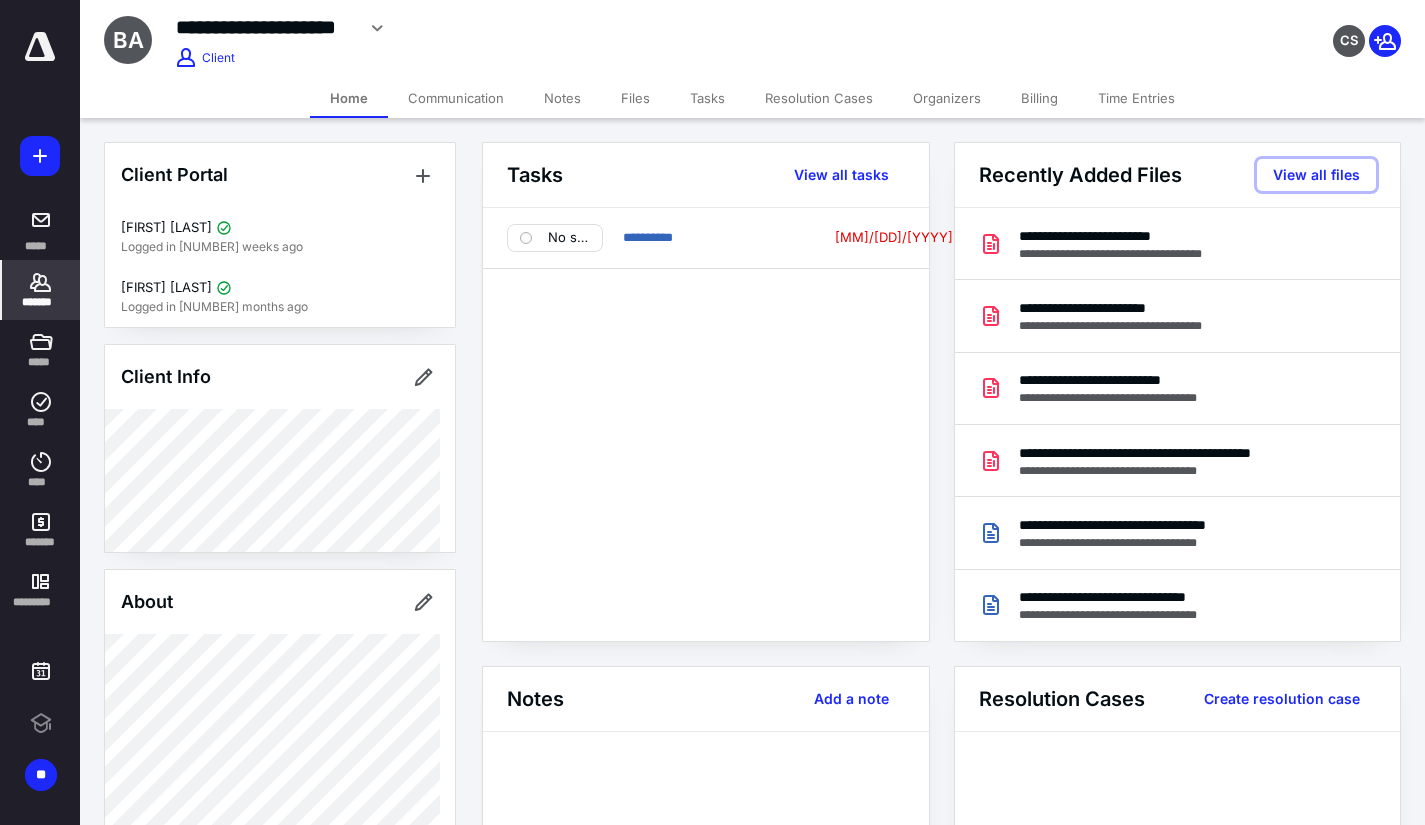 click on "View all files" at bounding box center [841, 175] 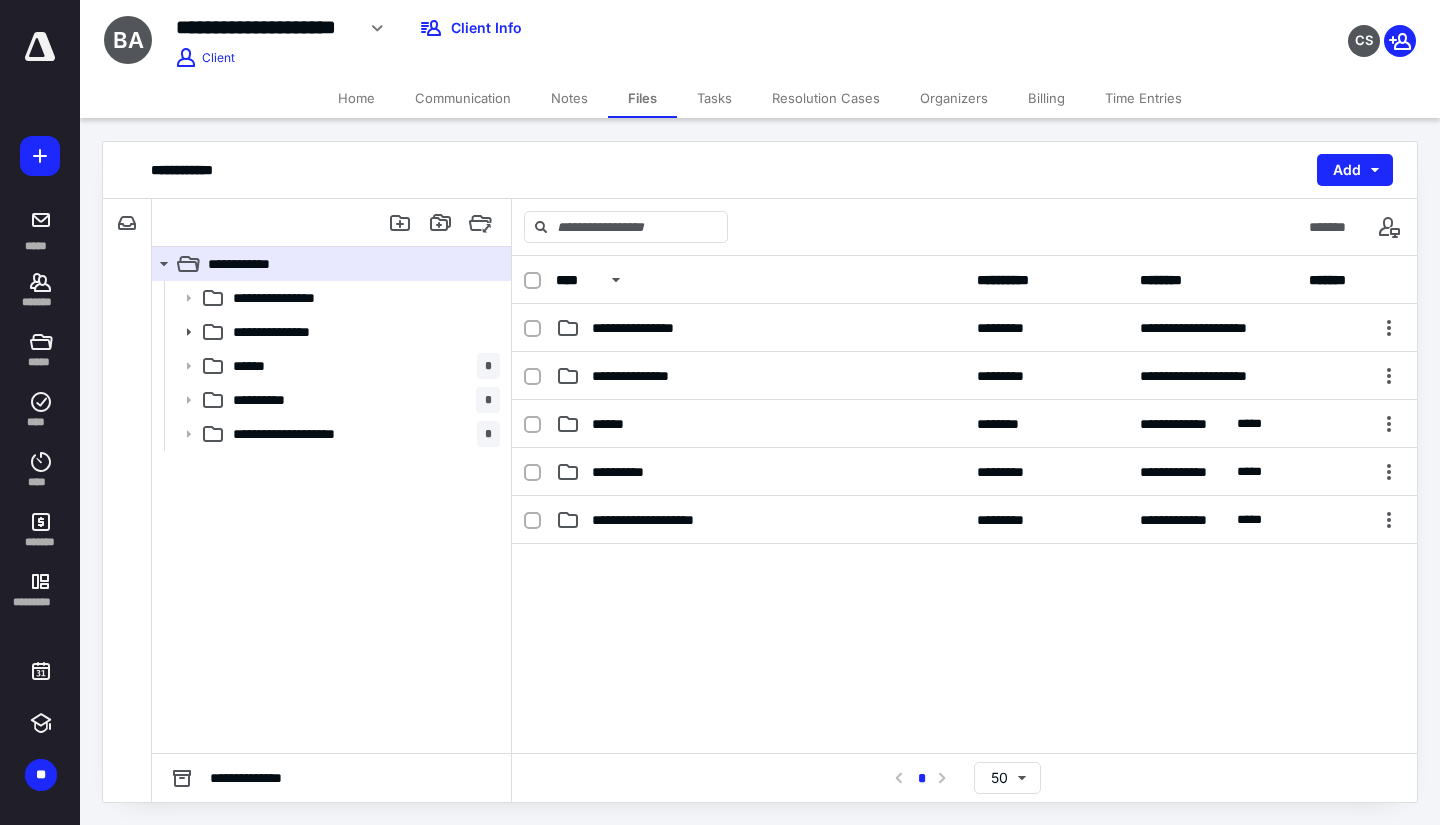 click on "[SCRUBBED]" at bounding box center [964, 328] 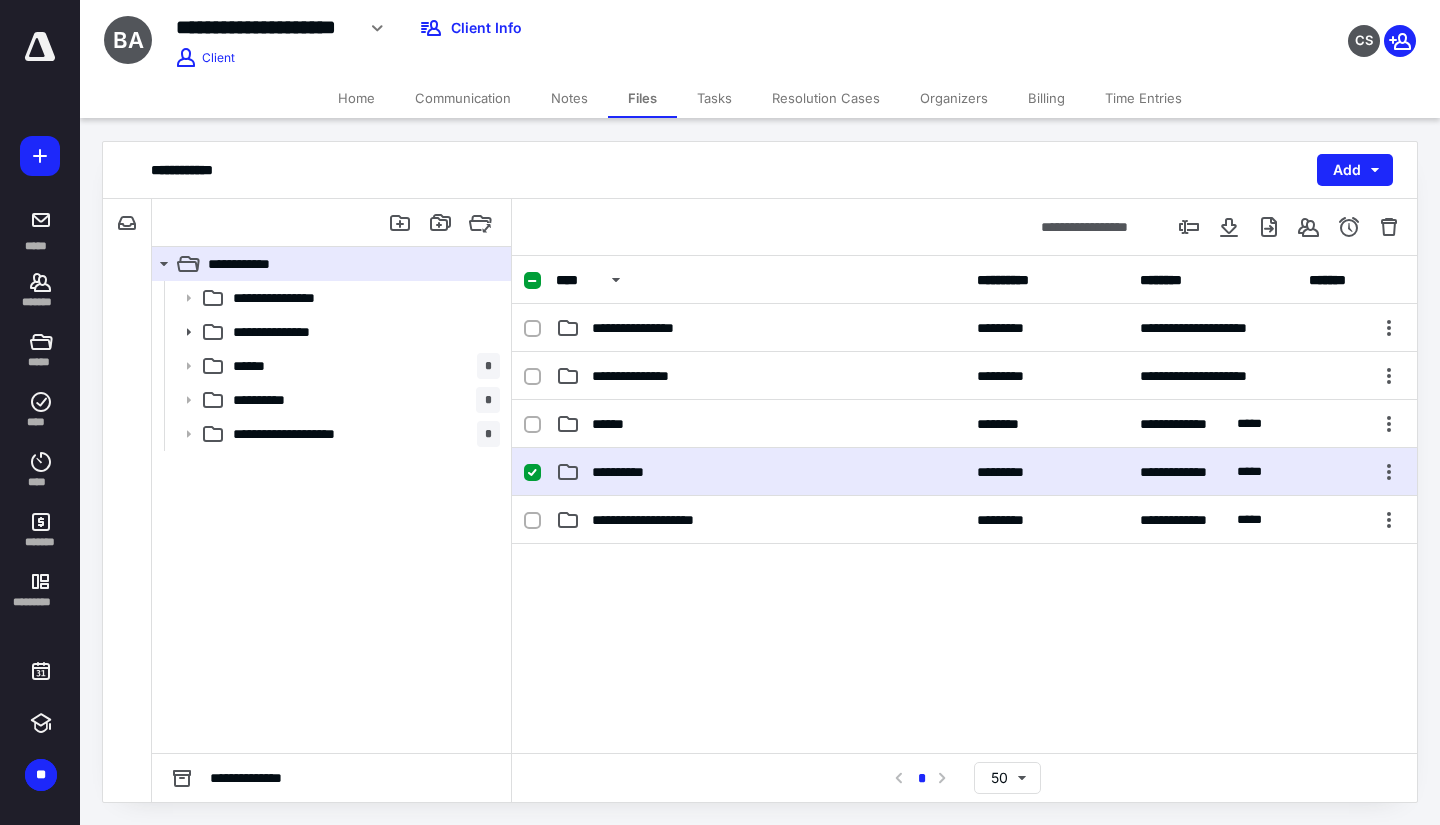 click on "[SCRUBBED]" at bounding box center [964, 328] 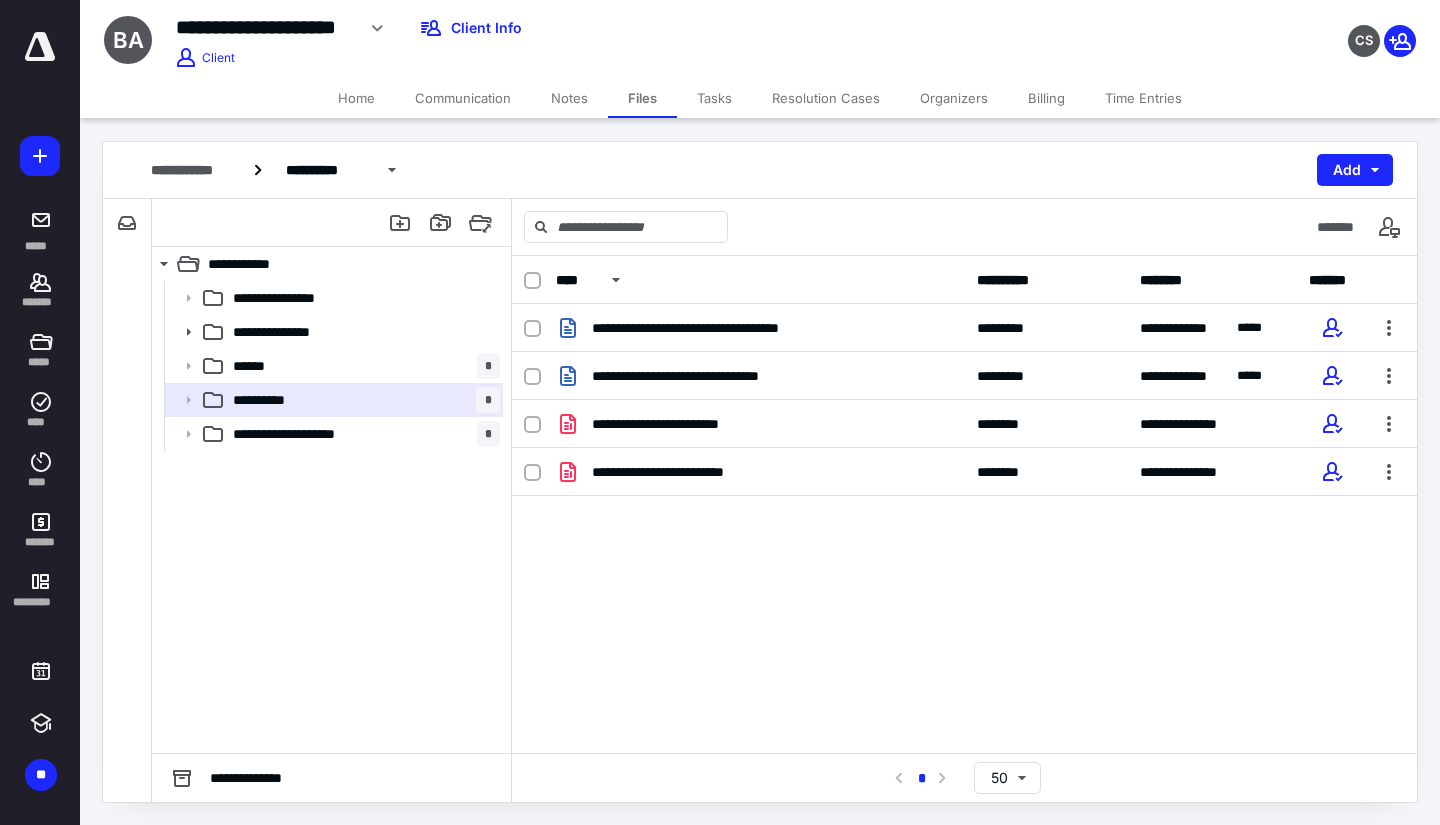 click on "[SCRUBBED]" at bounding box center [332, 298] 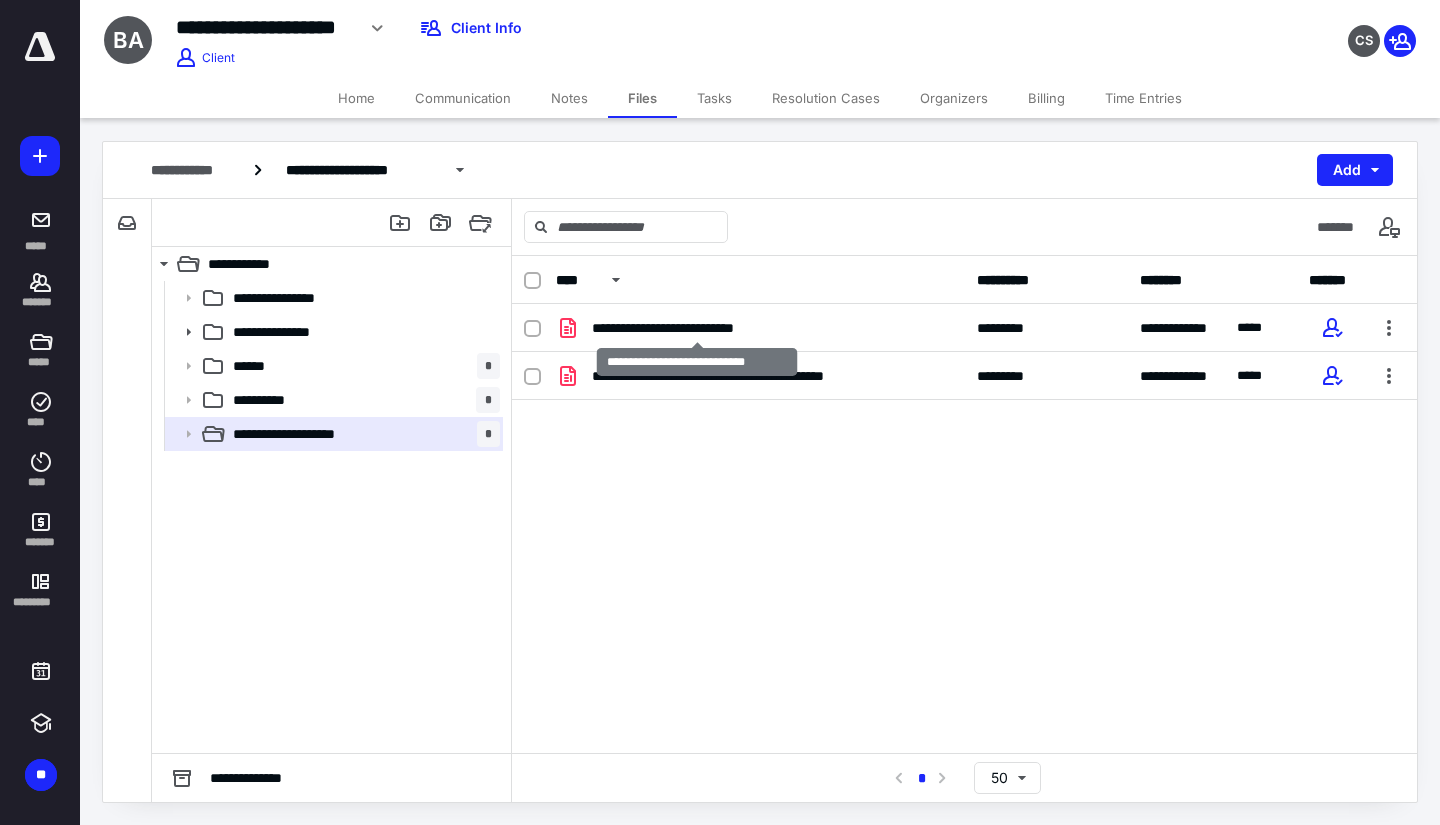 click on "[SCRUBBED]" at bounding box center (697, 328) 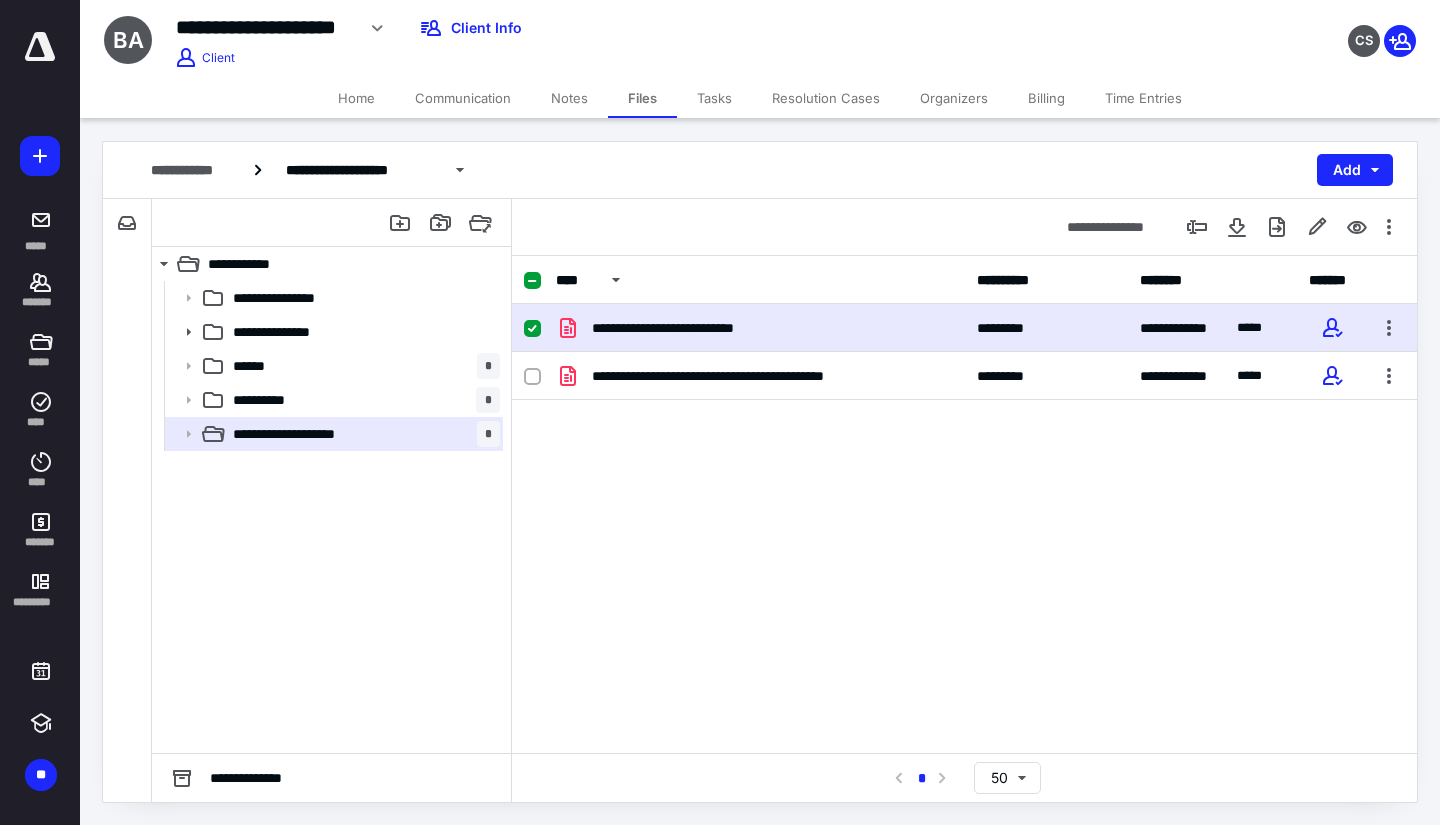 click at bounding box center [1389, 227] 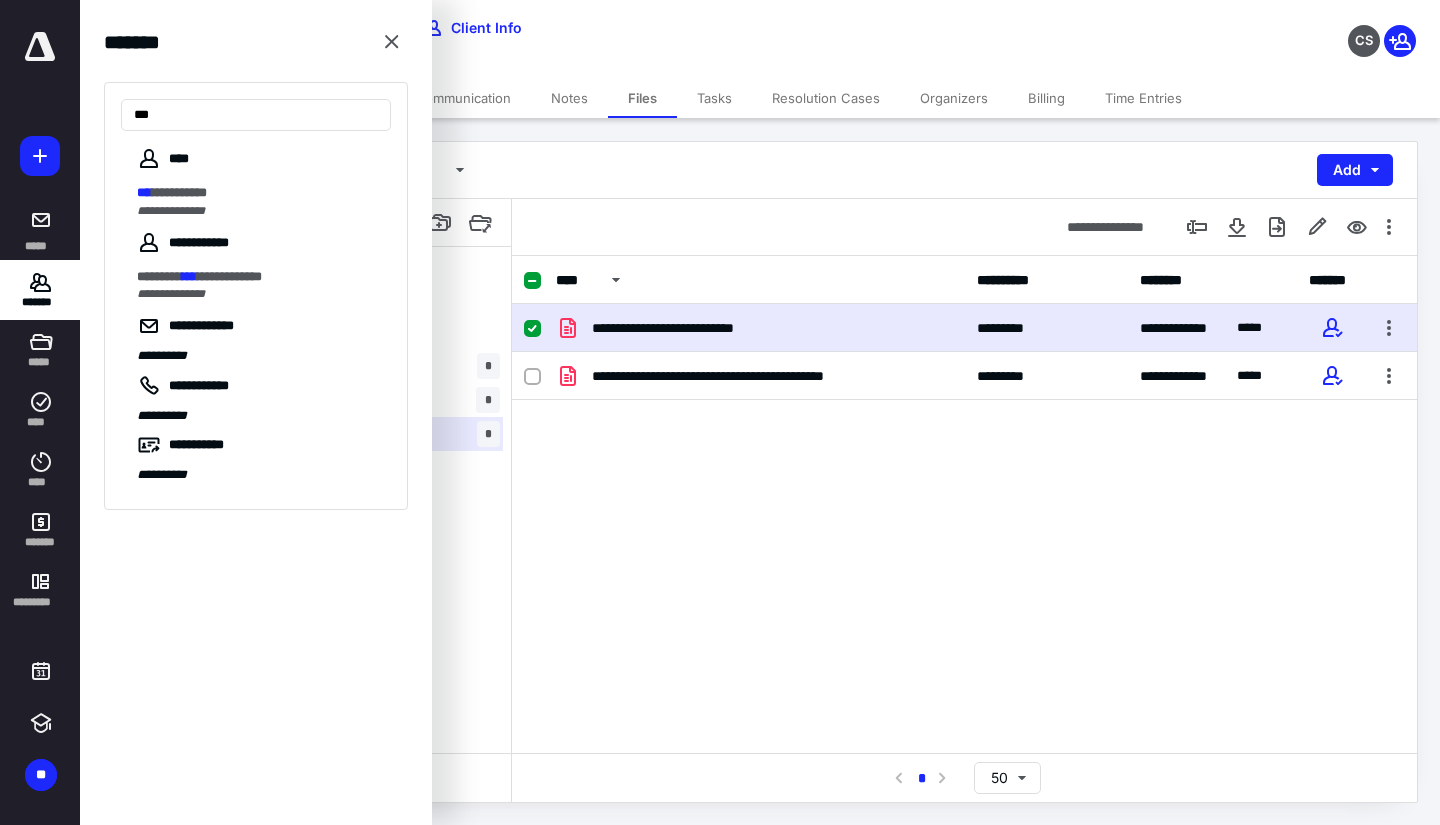 type on "***" 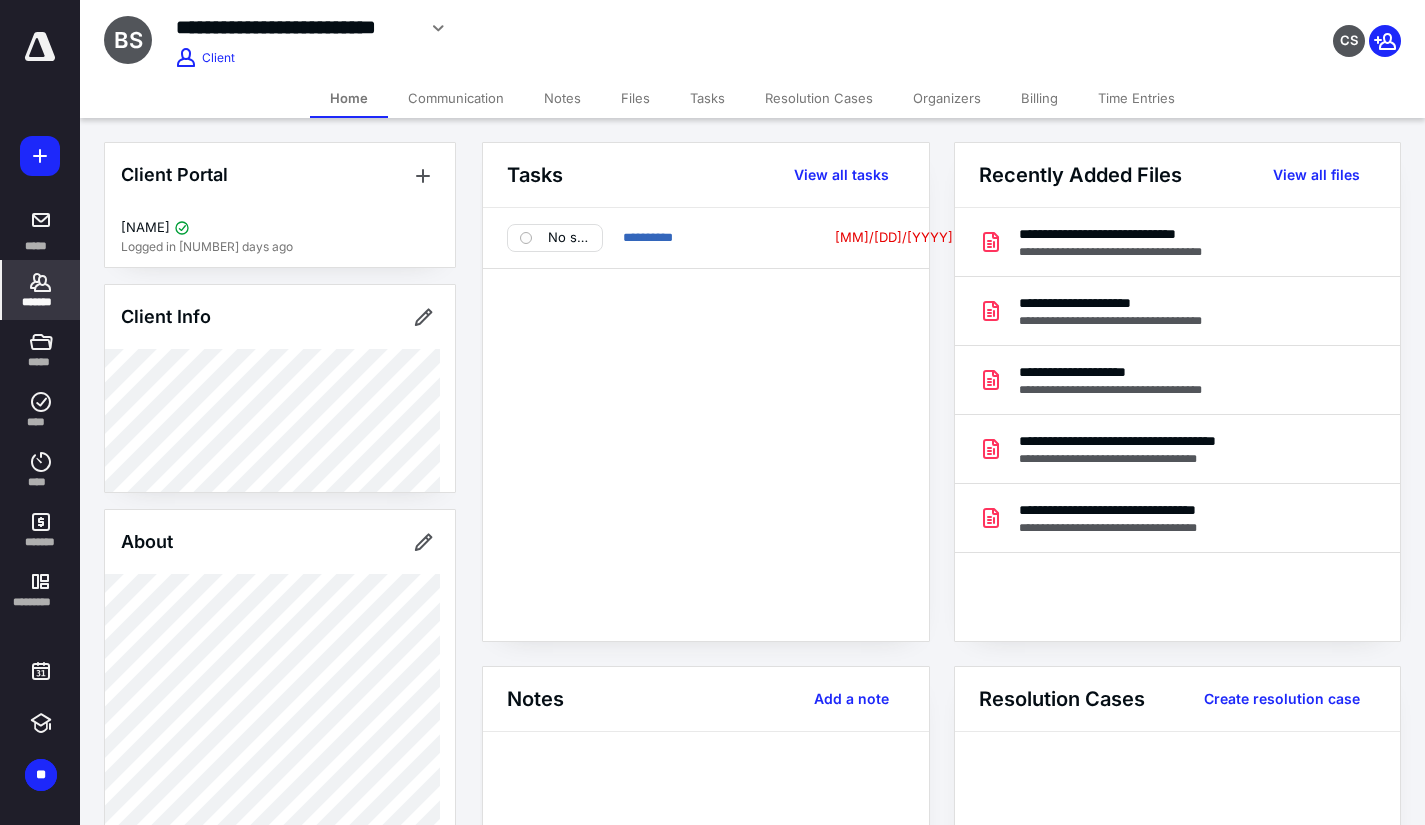 click on "View all files" at bounding box center [841, 175] 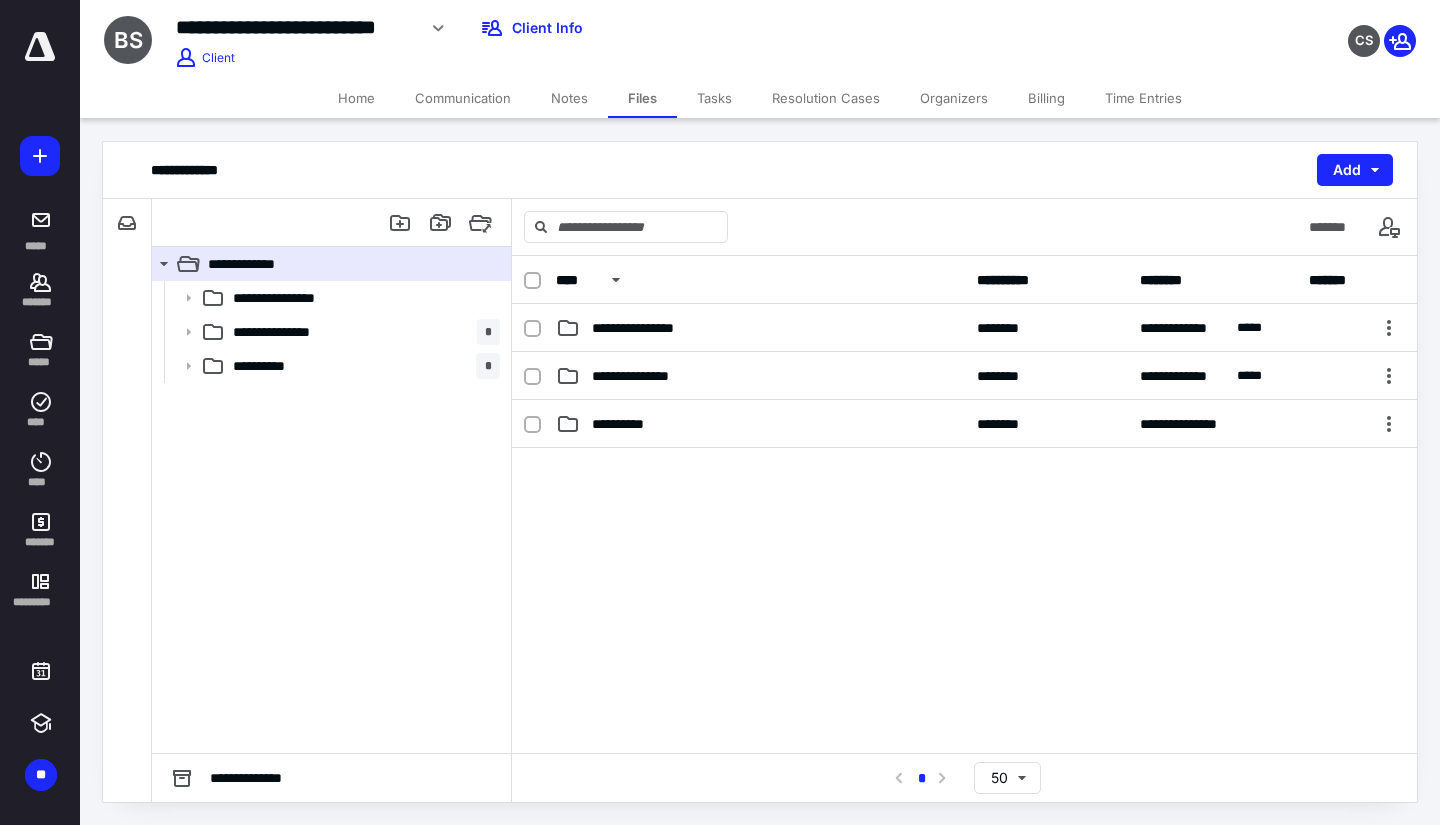 click on "[SCRUBBED]" at bounding box center (964, 328) 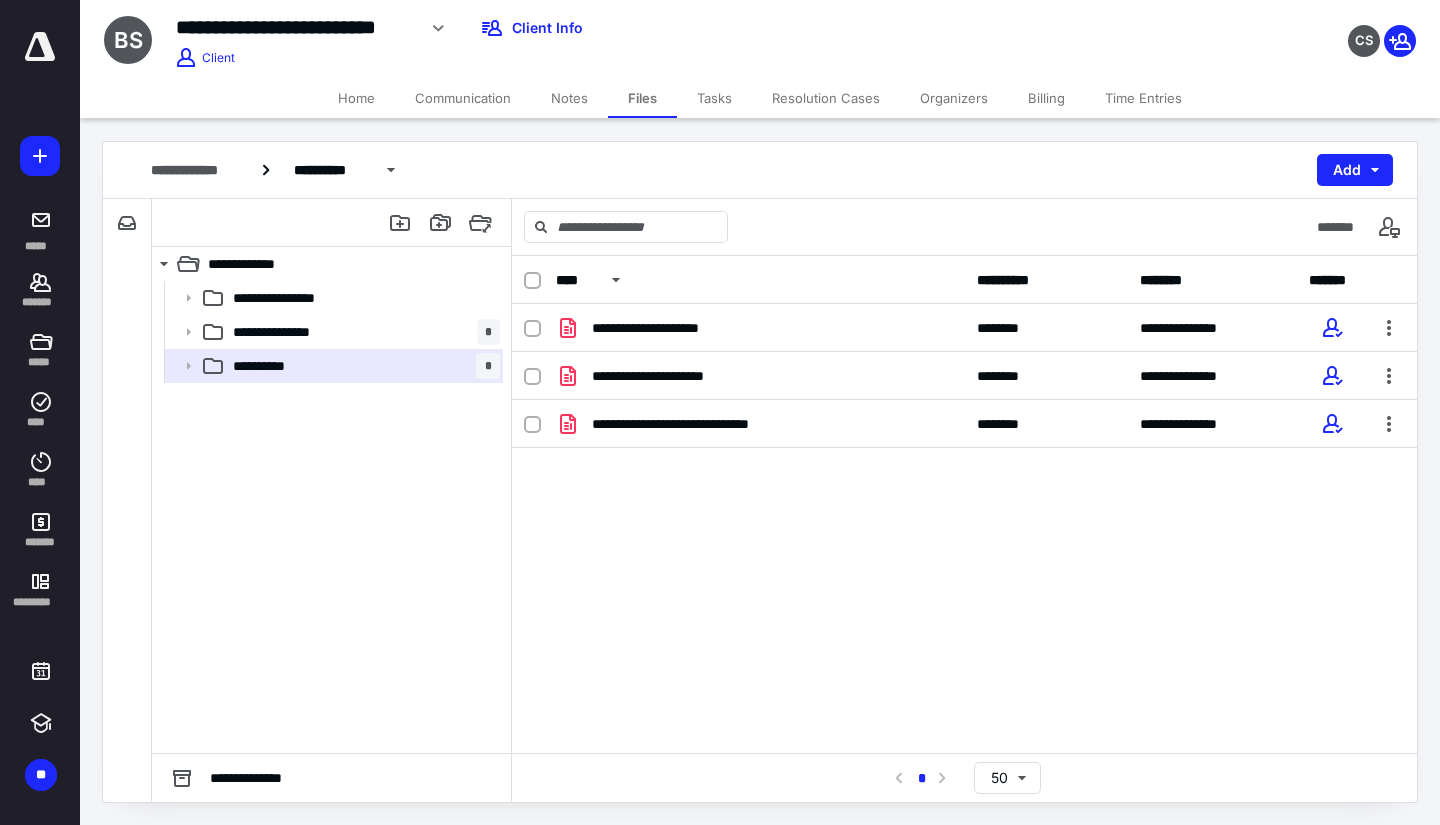 click on "*******" at bounding box center [41, 230] 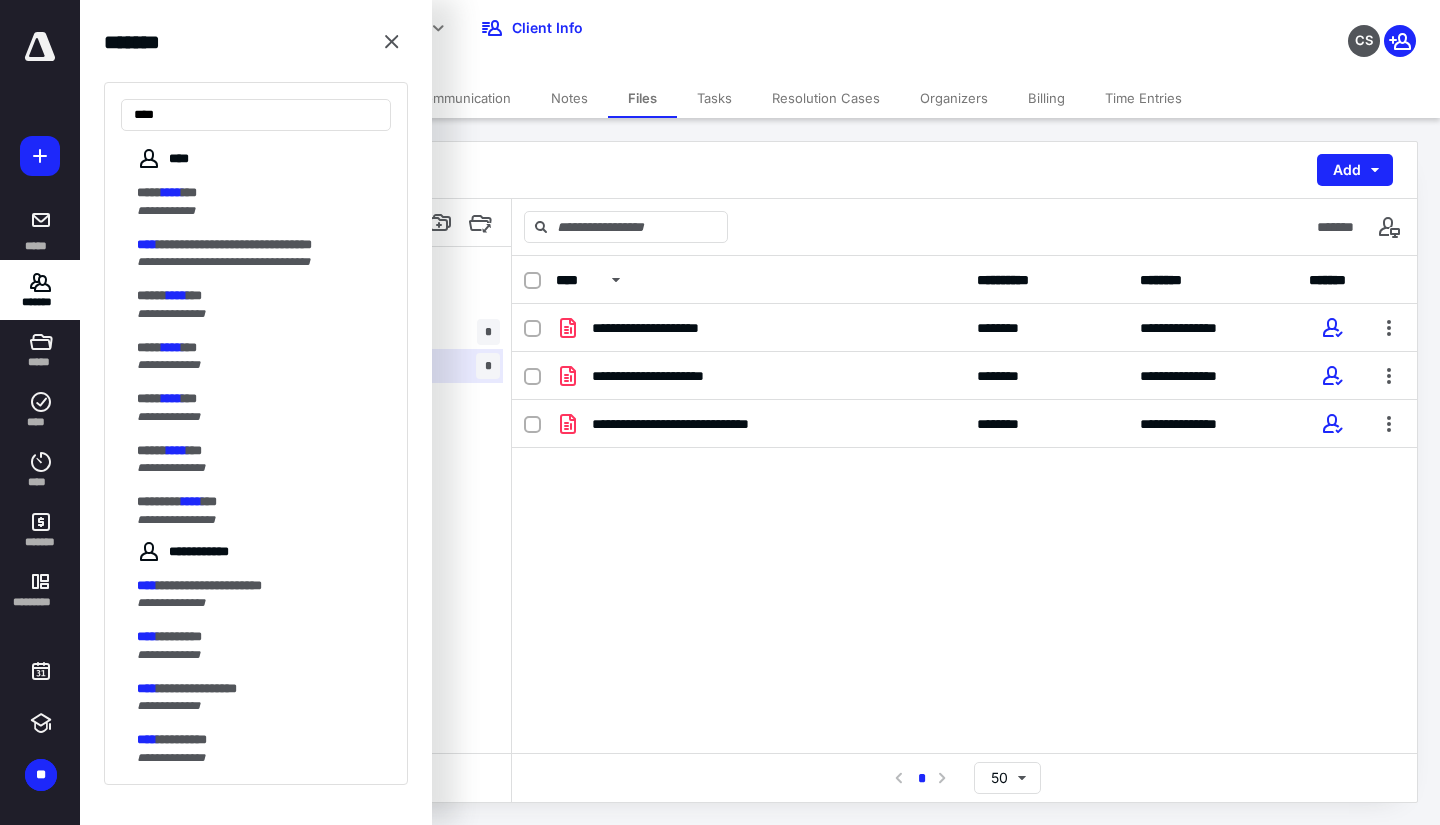 type on "****" 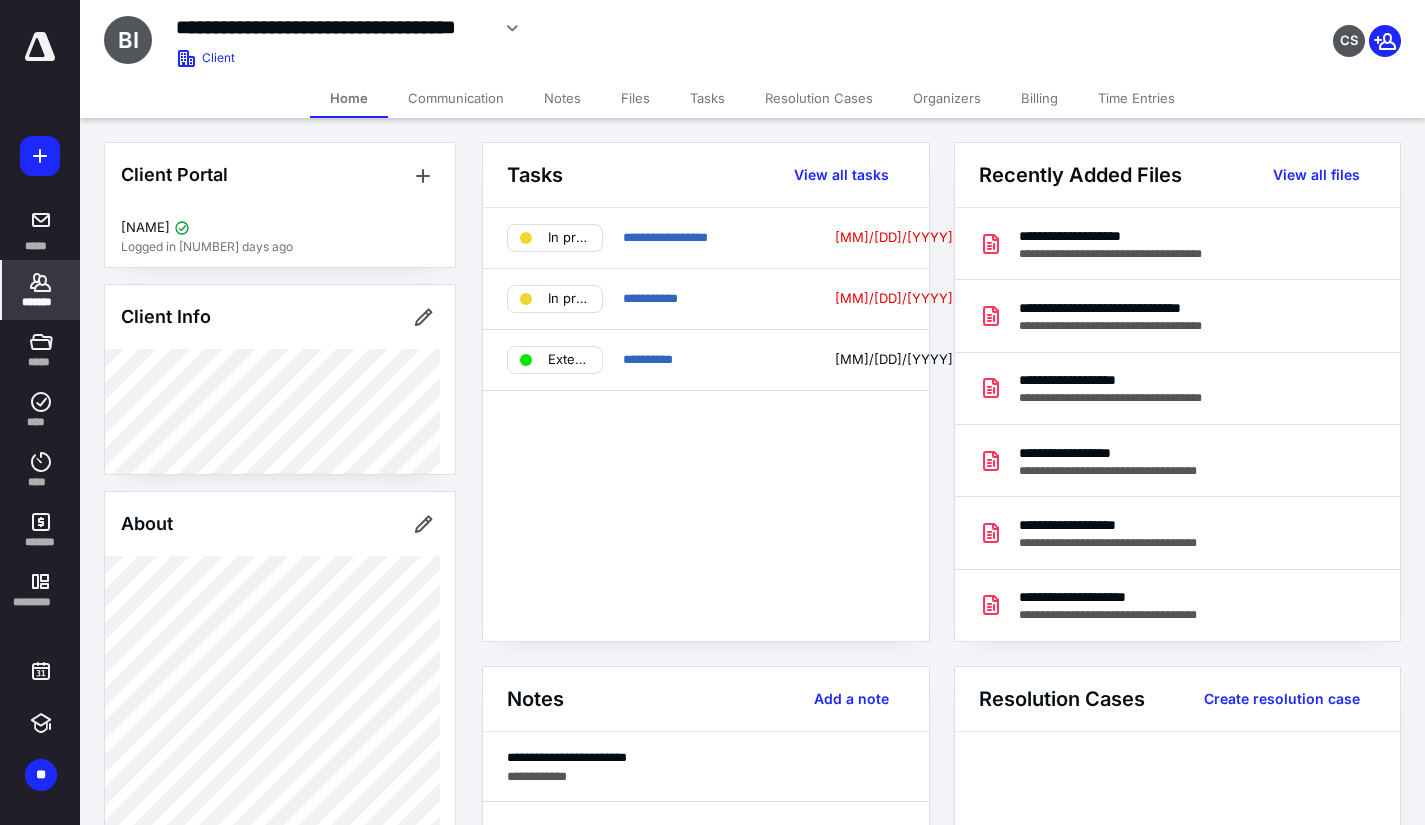 click on "View all files" at bounding box center [841, 175] 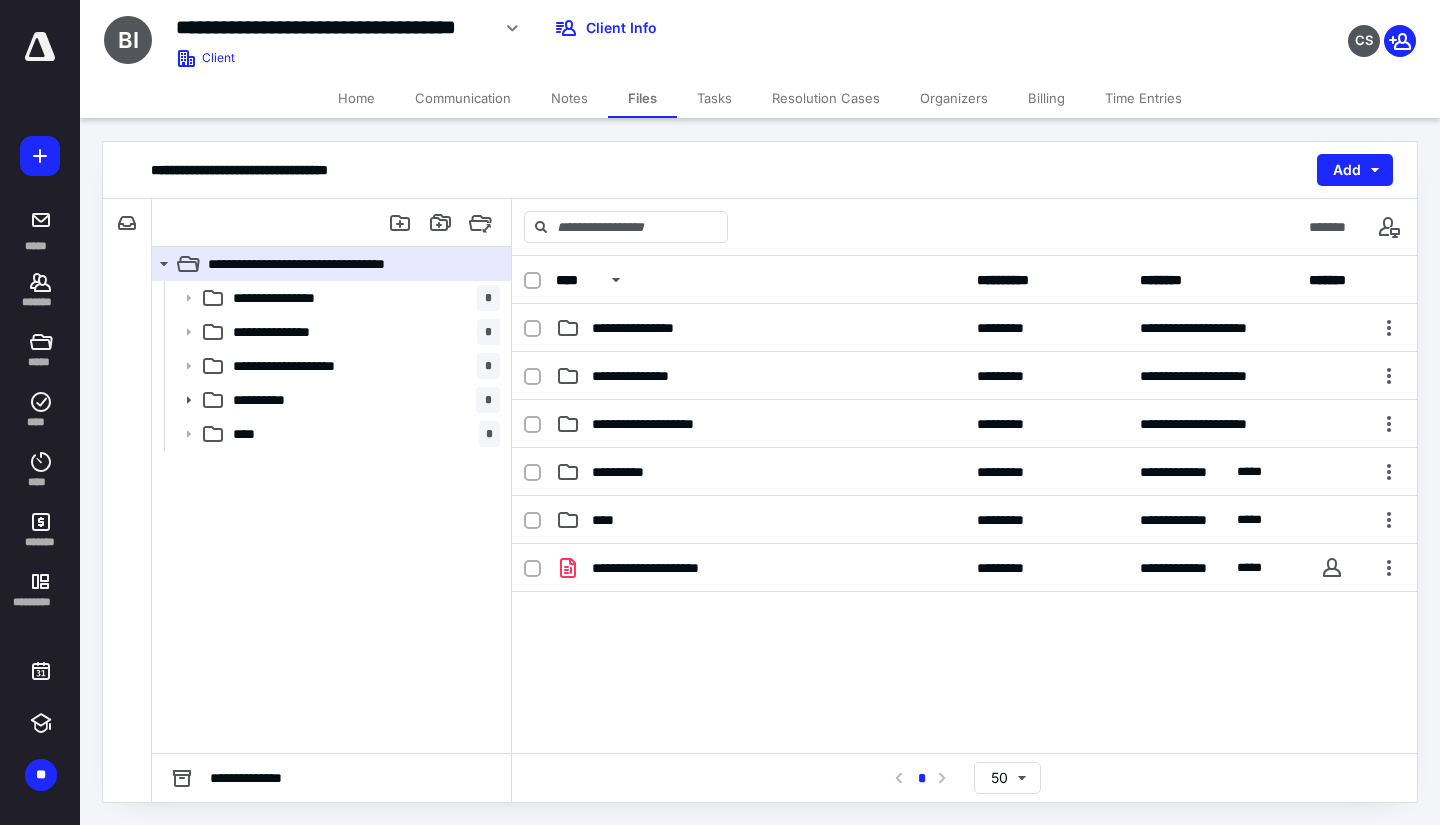 click at bounding box center [40, 282] 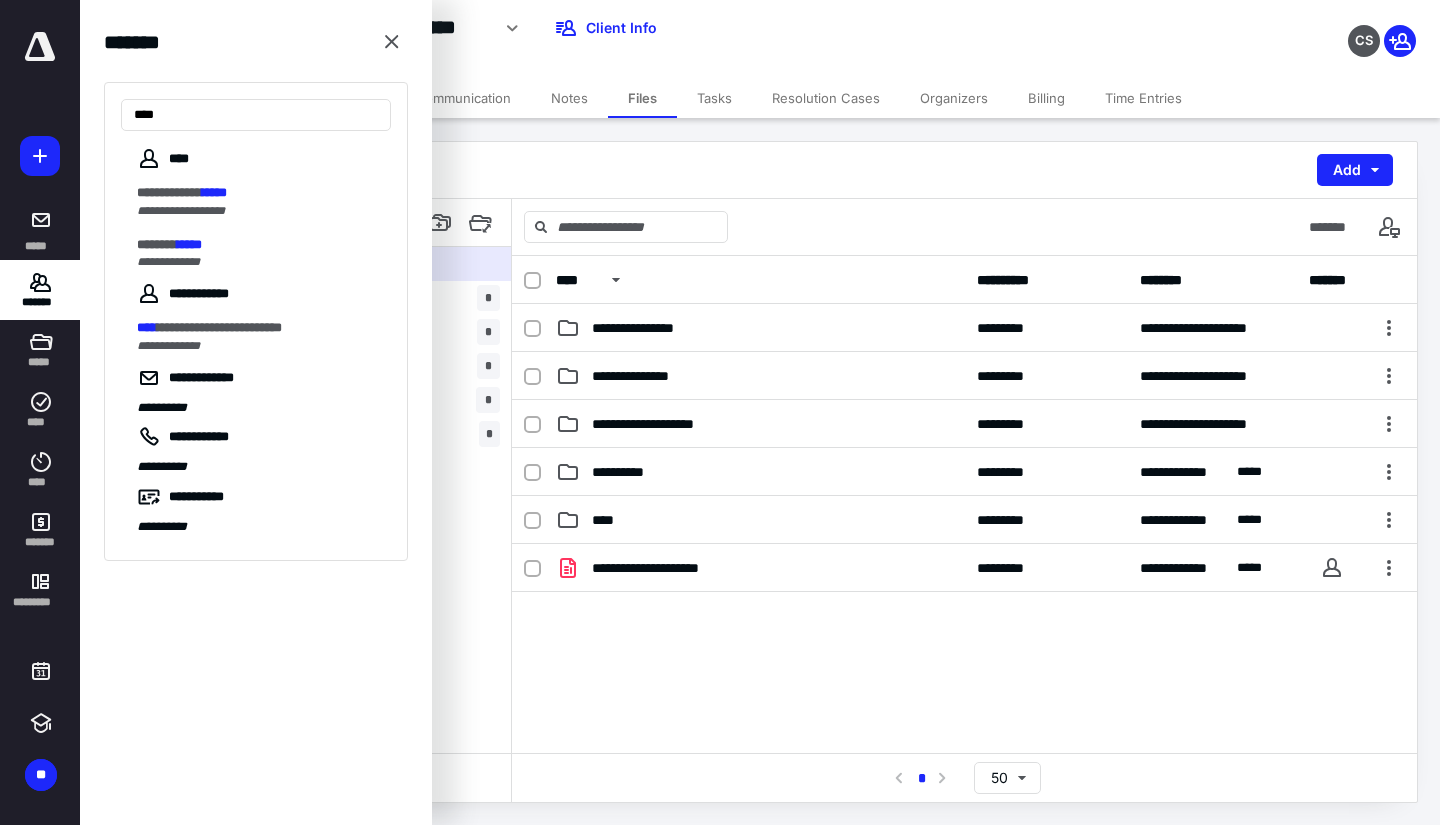 type on "****" 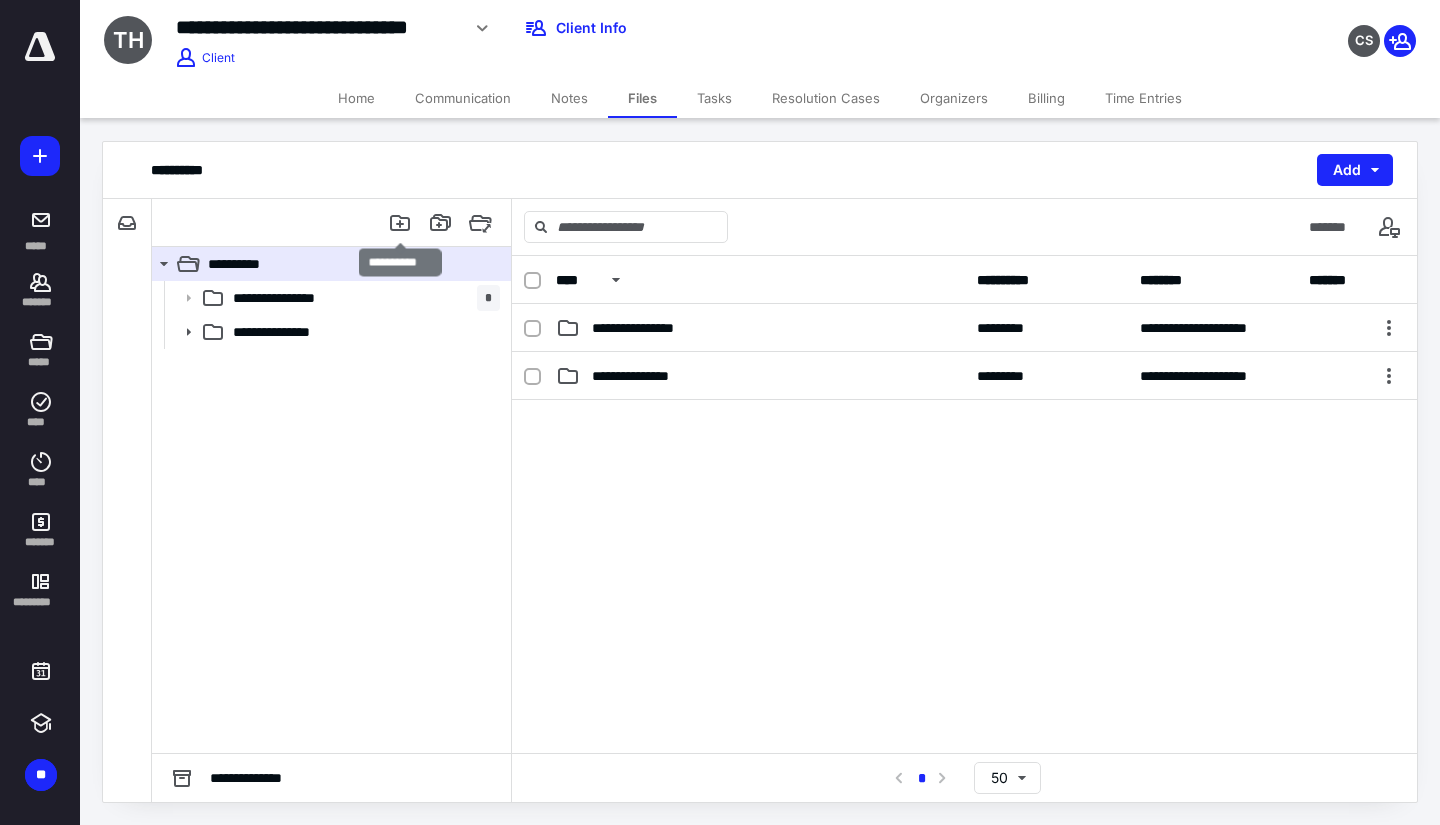 click at bounding box center (400, 223) 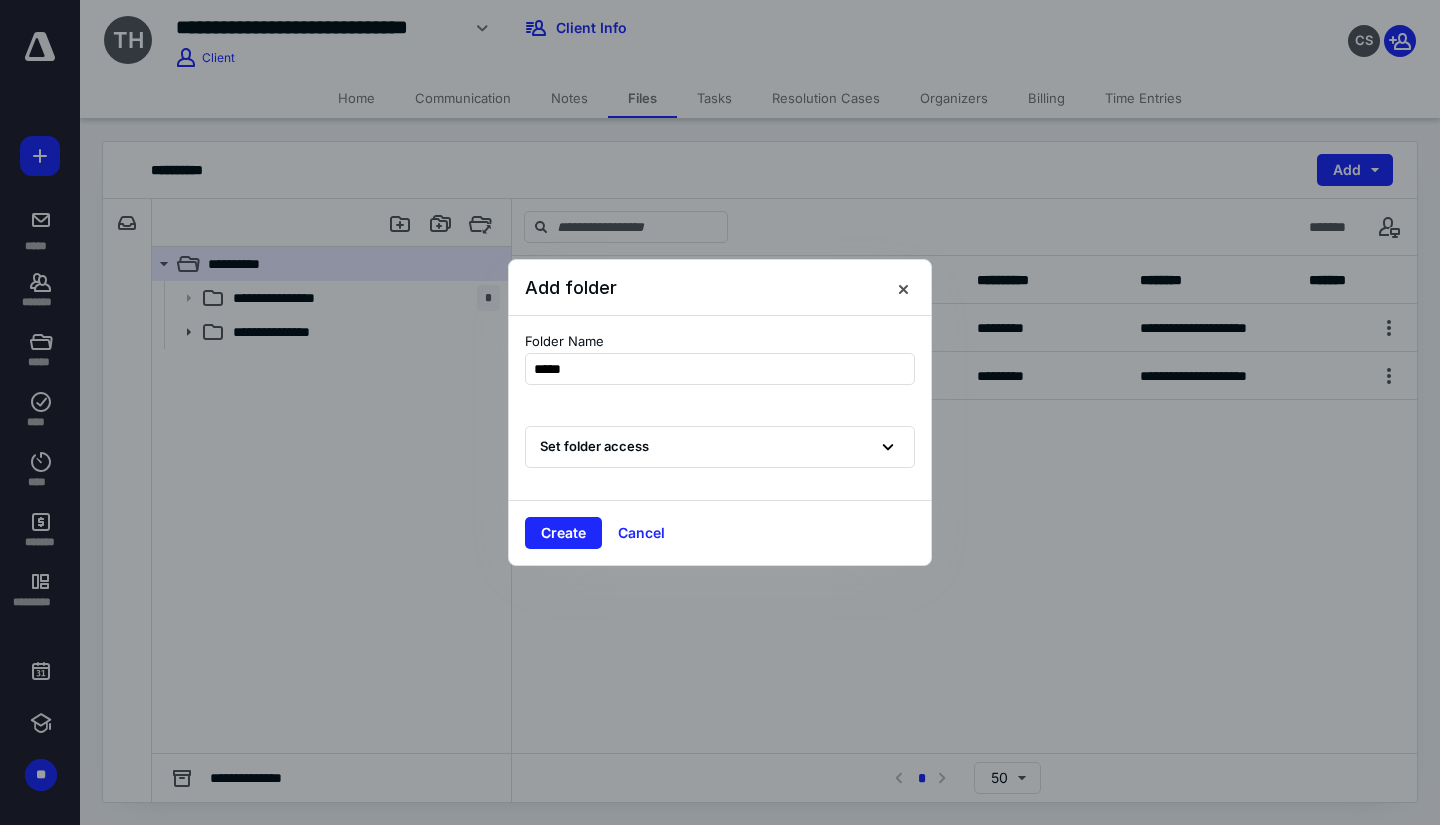 type on "******" 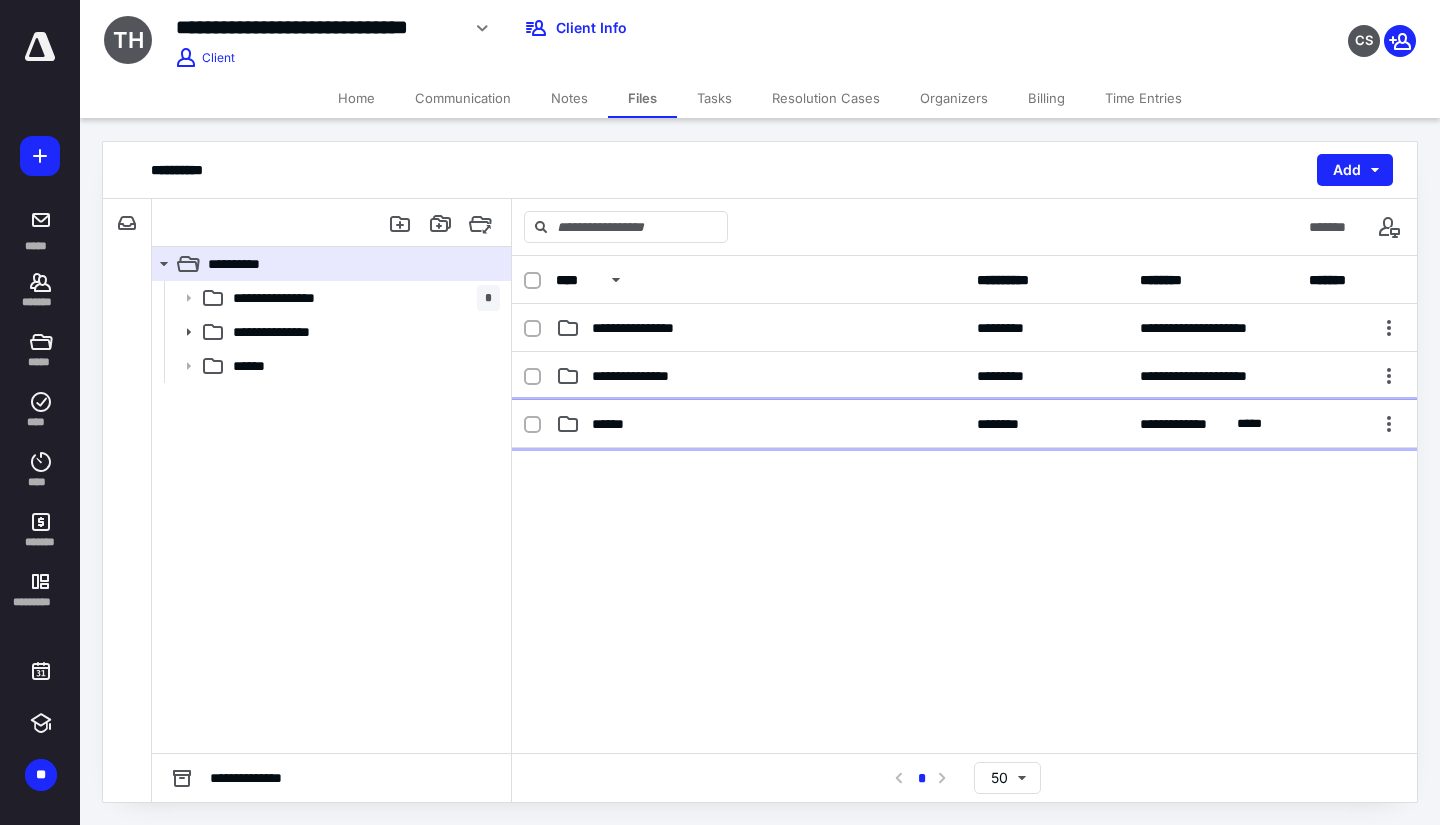 click on "******" at bounding box center (650, 328) 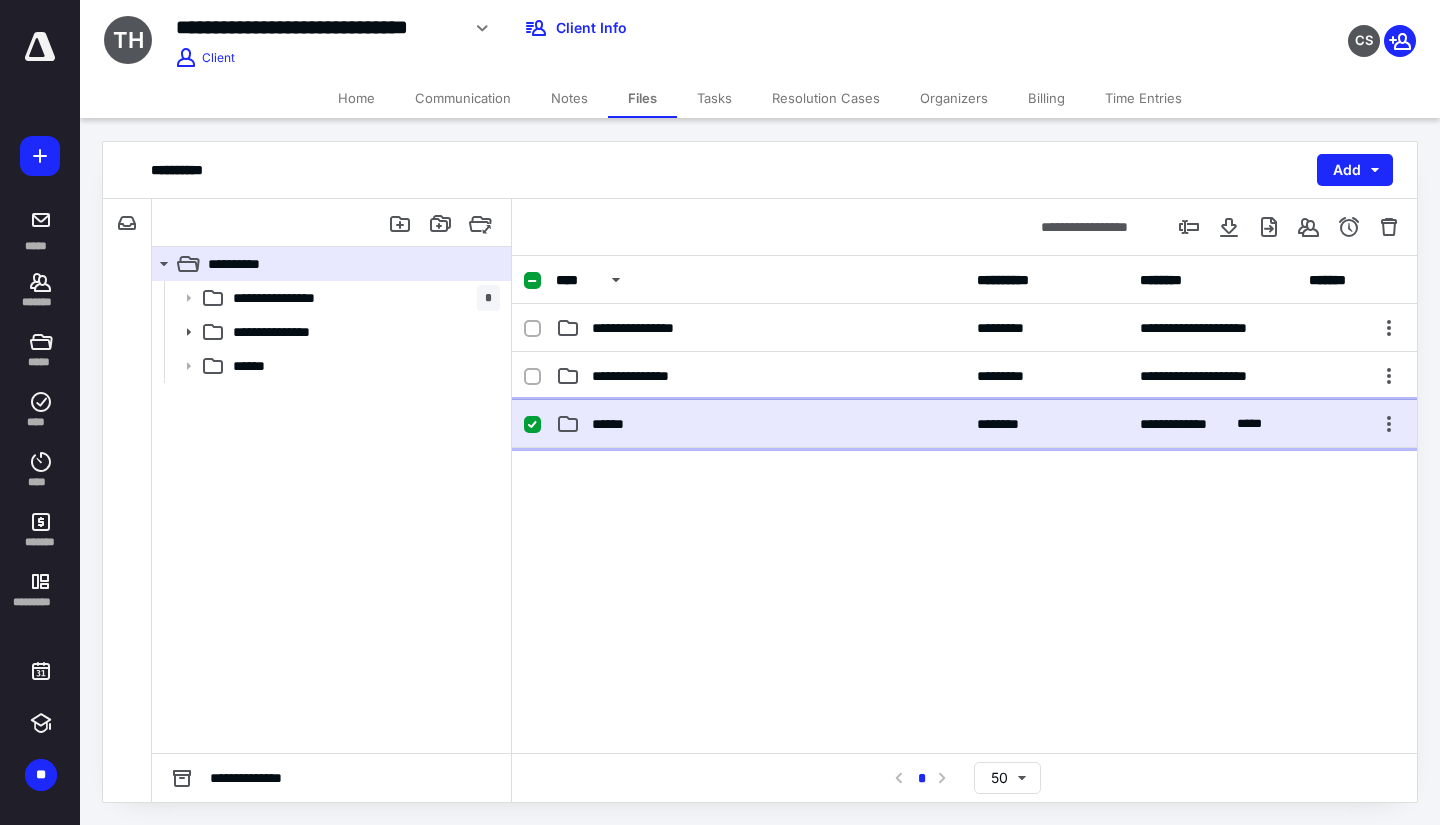 click on "******" at bounding box center (650, 328) 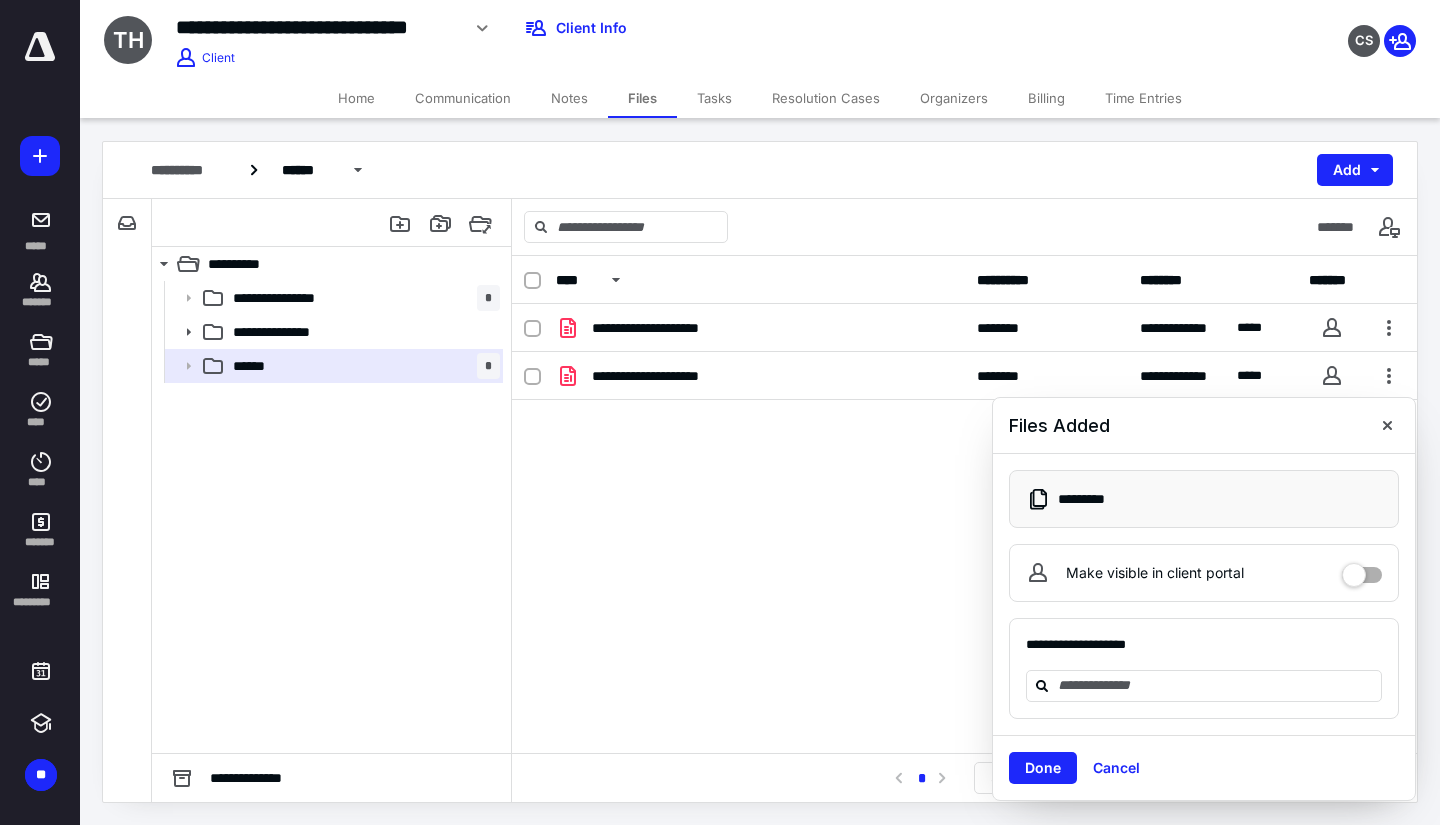 click at bounding box center (1362, 568) 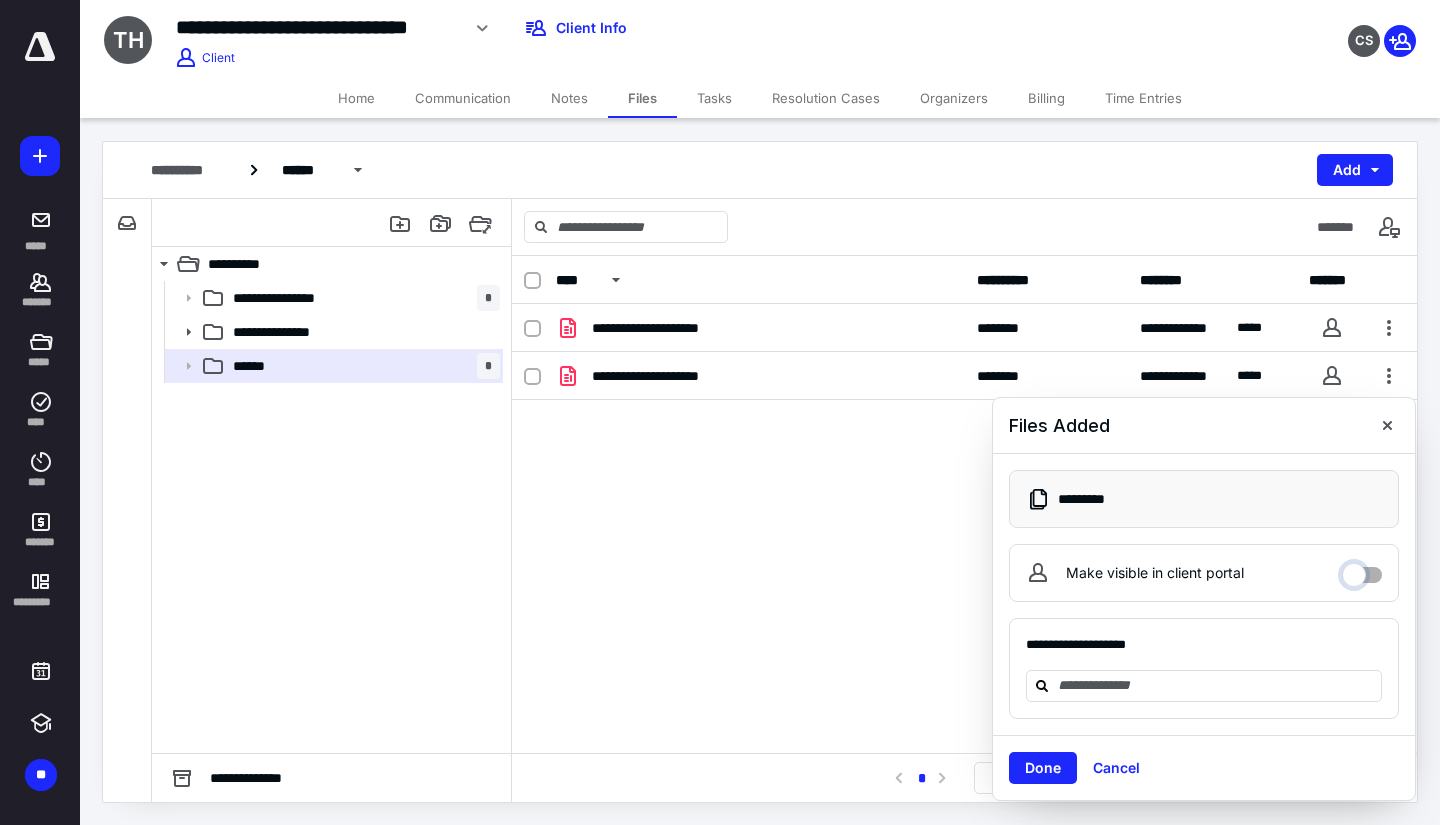 click on "Make visible in client portal" at bounding box center (1362, 570) 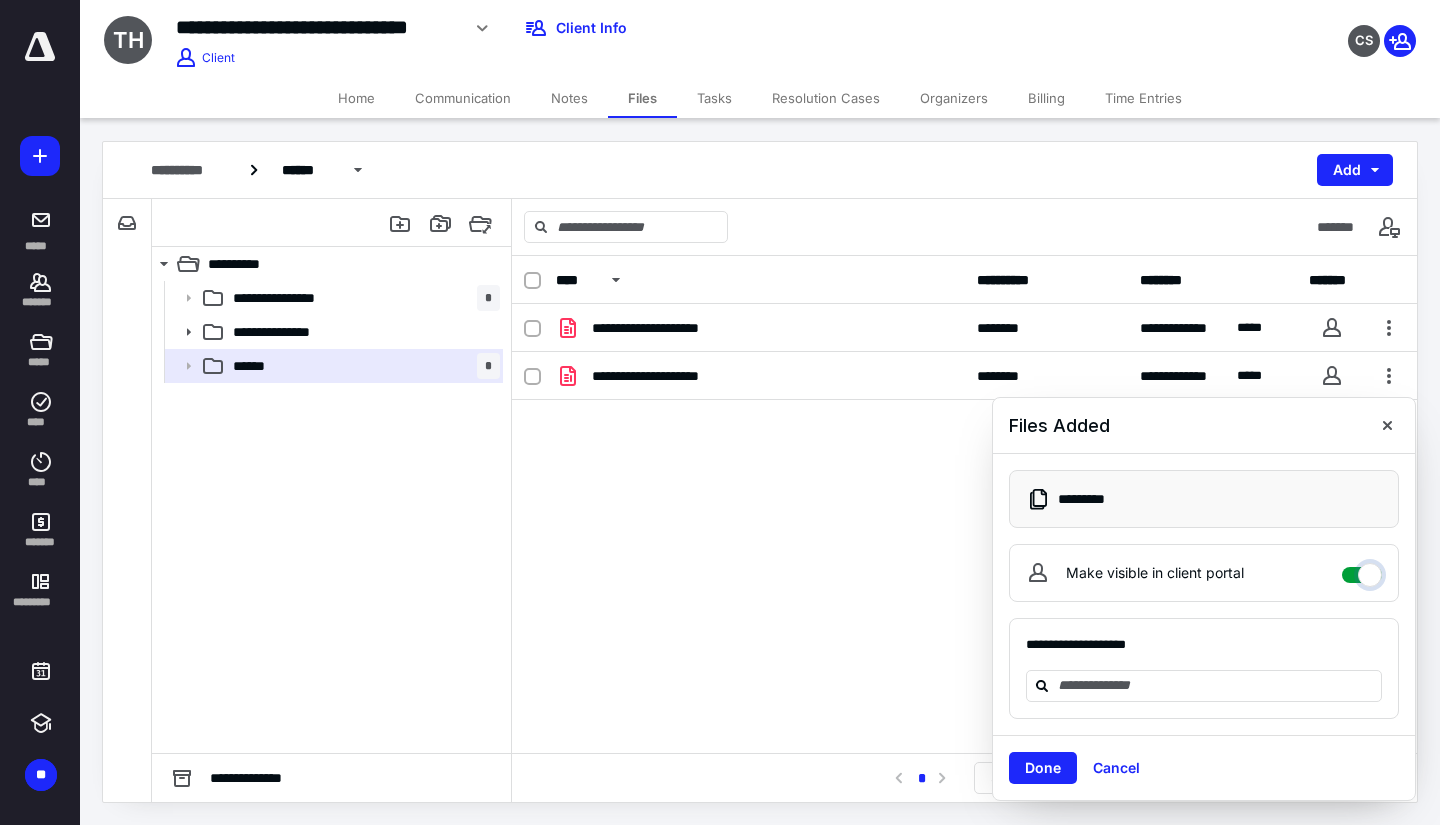 checkbox on "****" 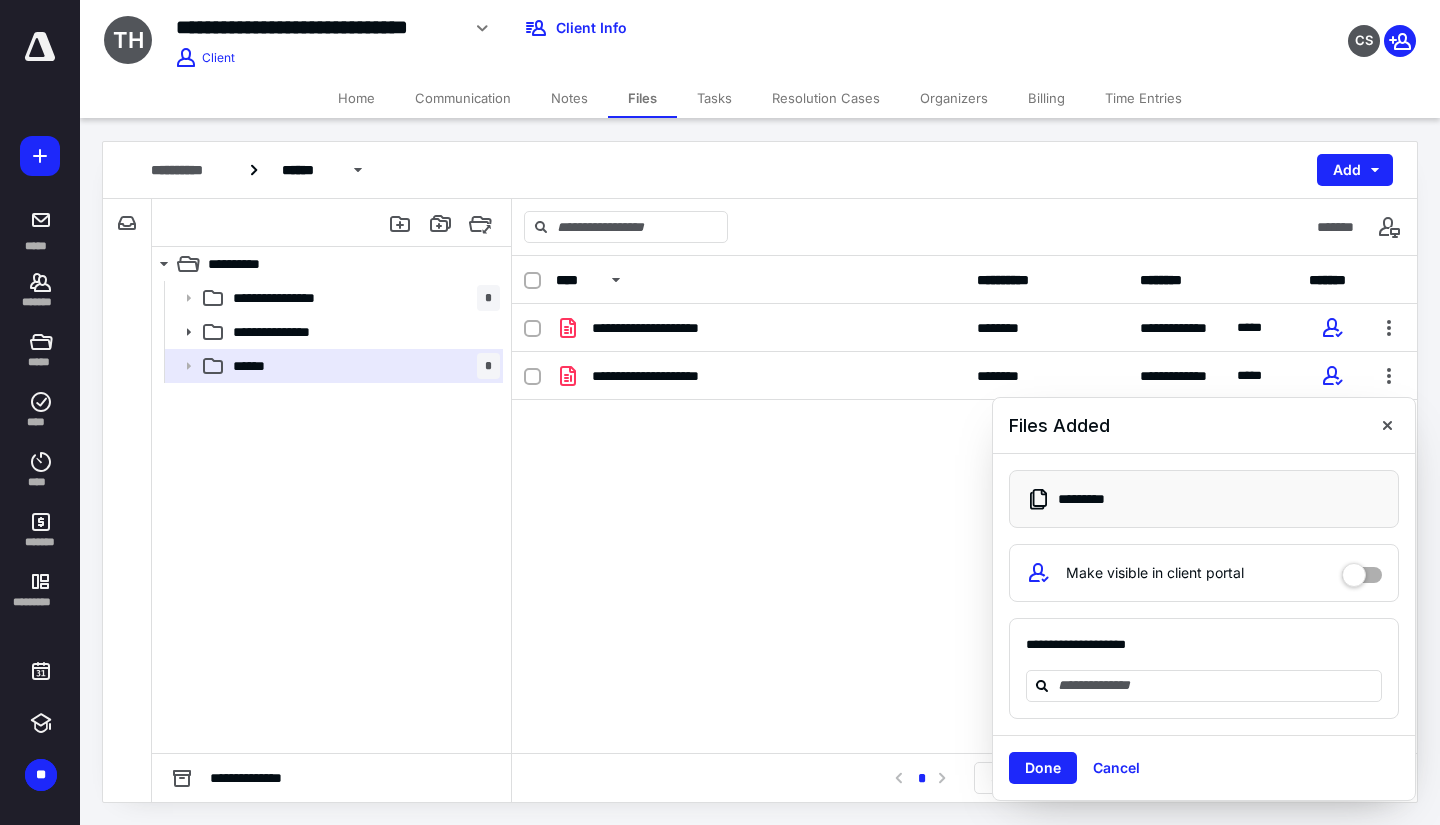 click at bounding box center [1216, 685] 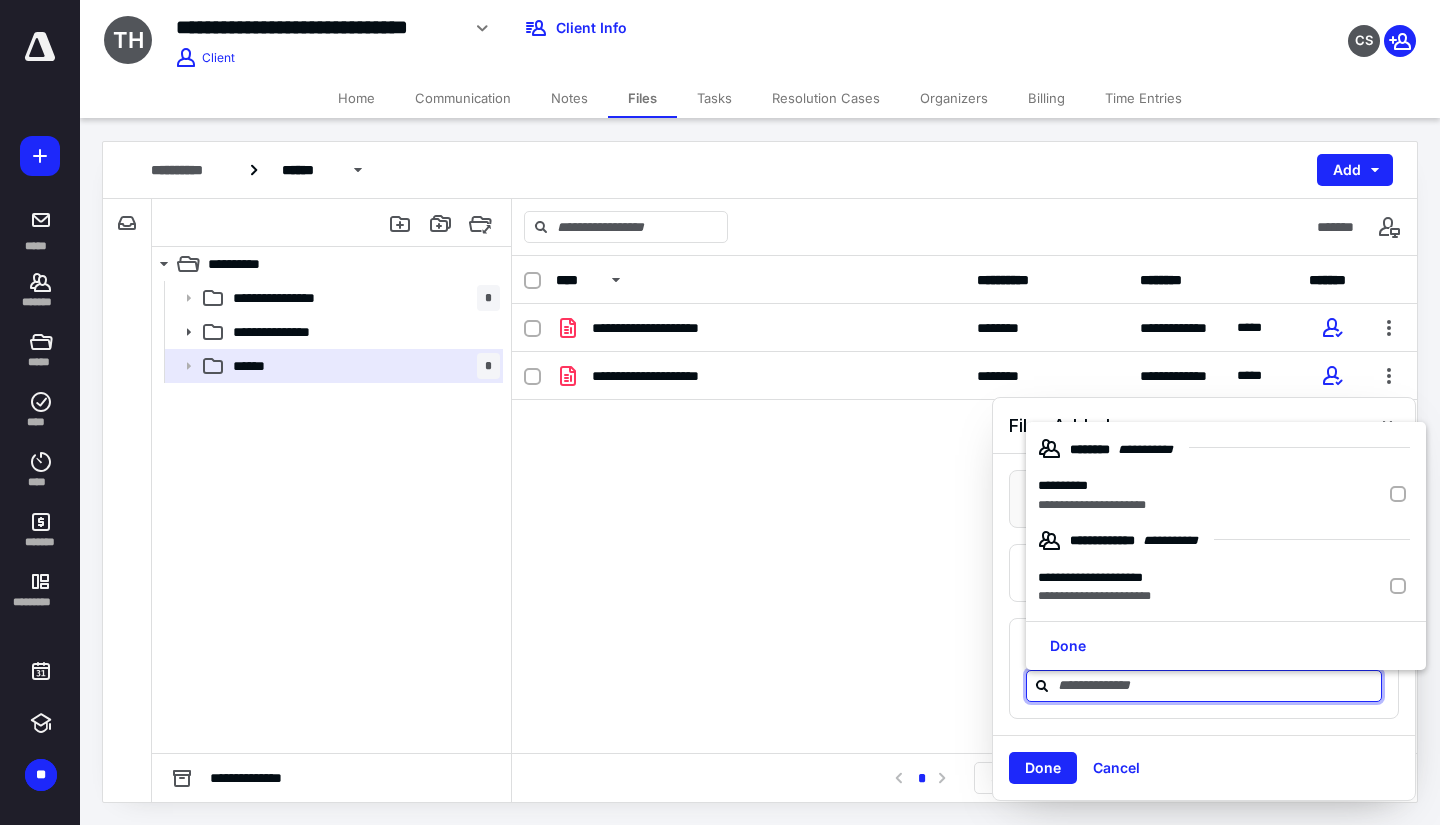 click on "[SCRUBBED]" at bounding box center (1226, 495) 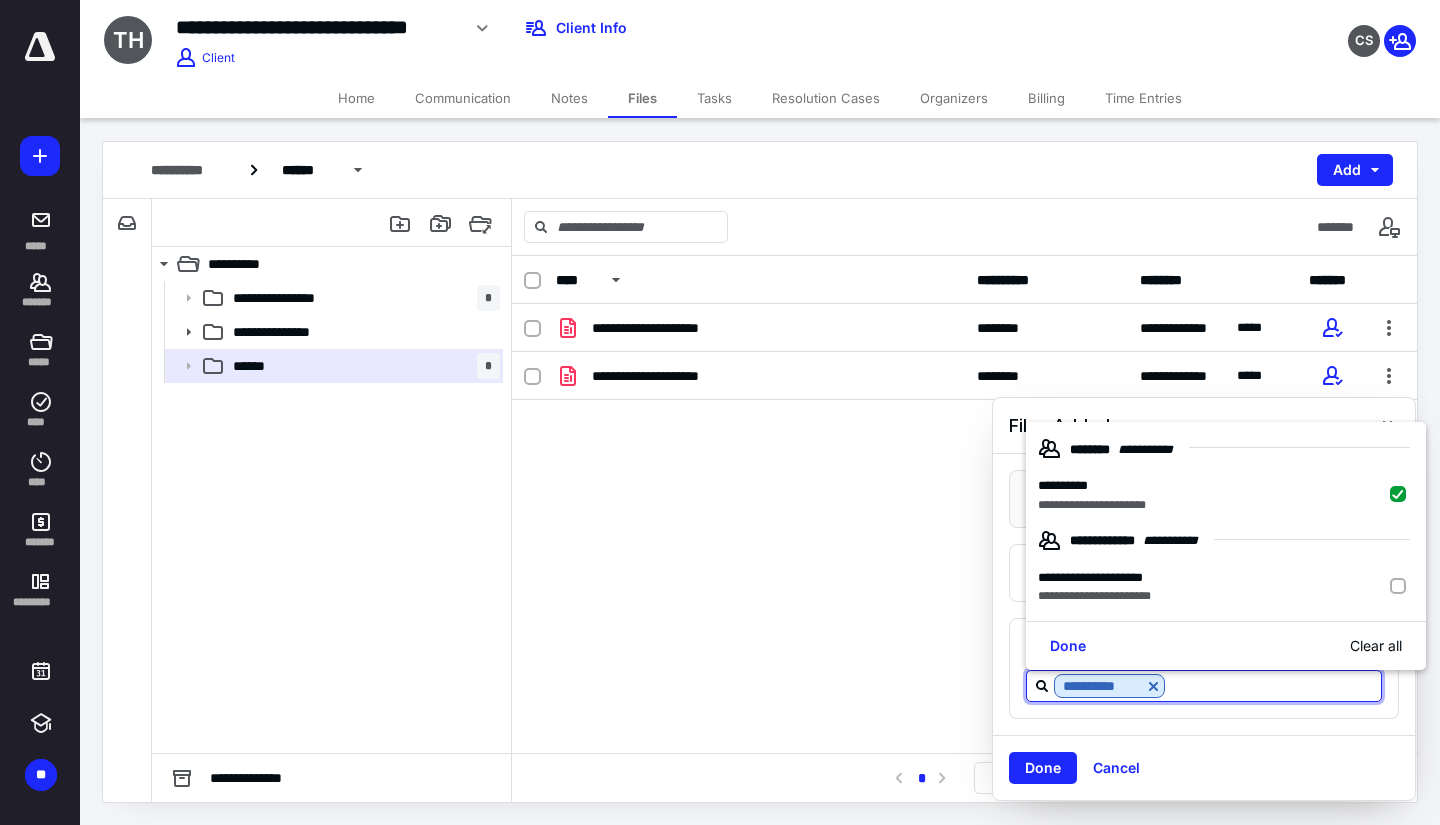 click on "Done" at bounding box center (1068, 646) 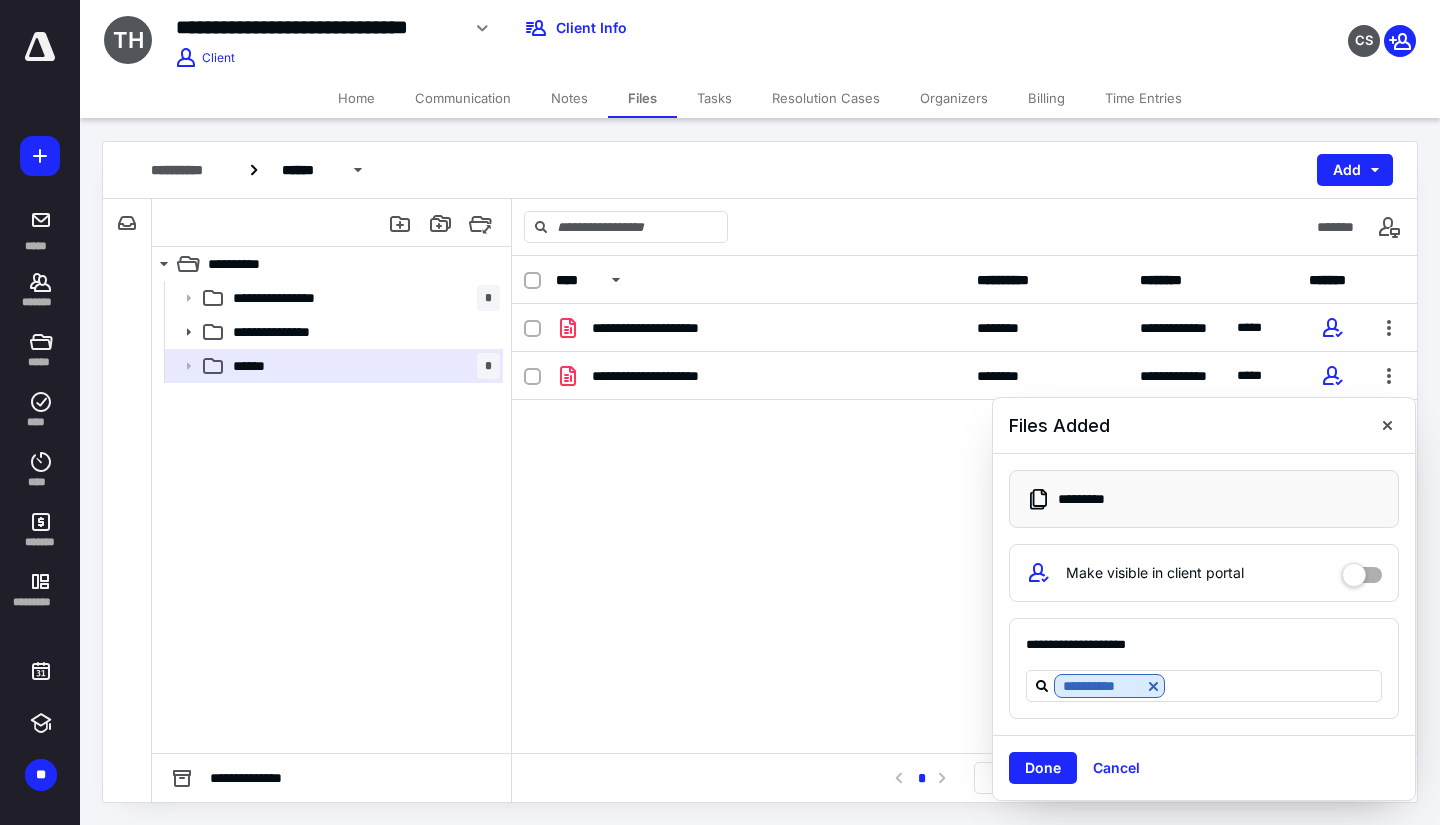 click on "Done" at bounding box center (1043, 768) 